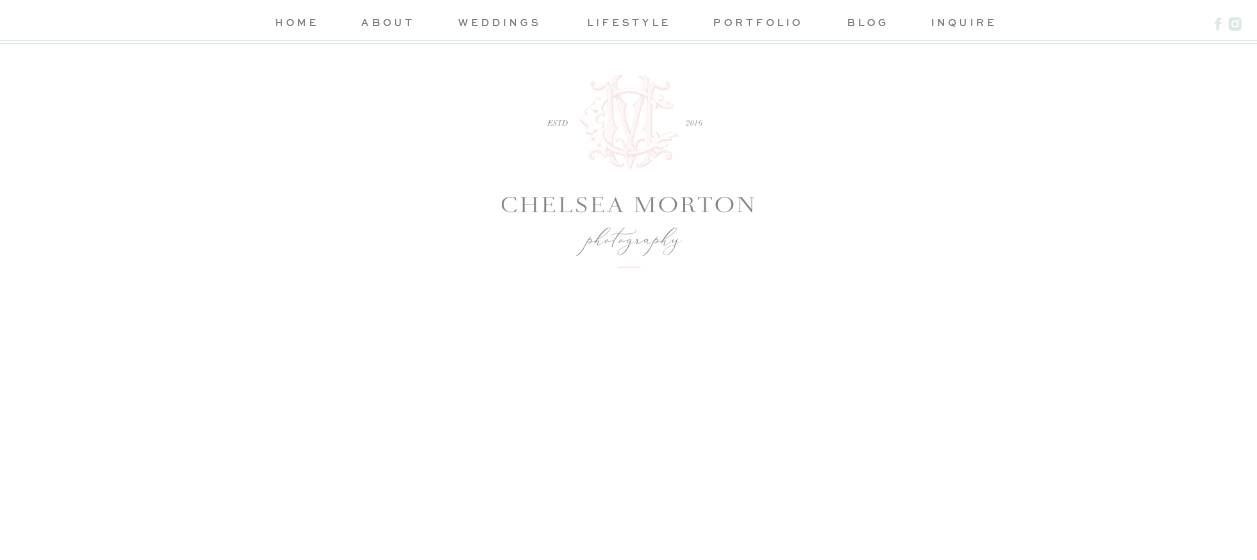 scroll, scrollTop: 0, scrollLeft: 0, axis: both 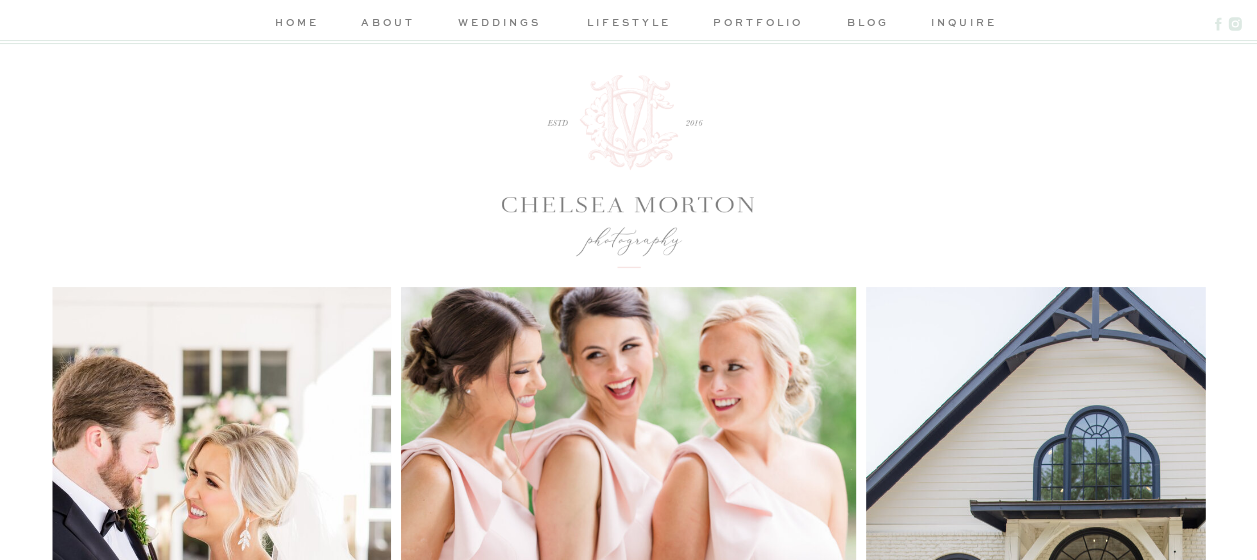 click on "weddings" at bounding box center (499, 24) 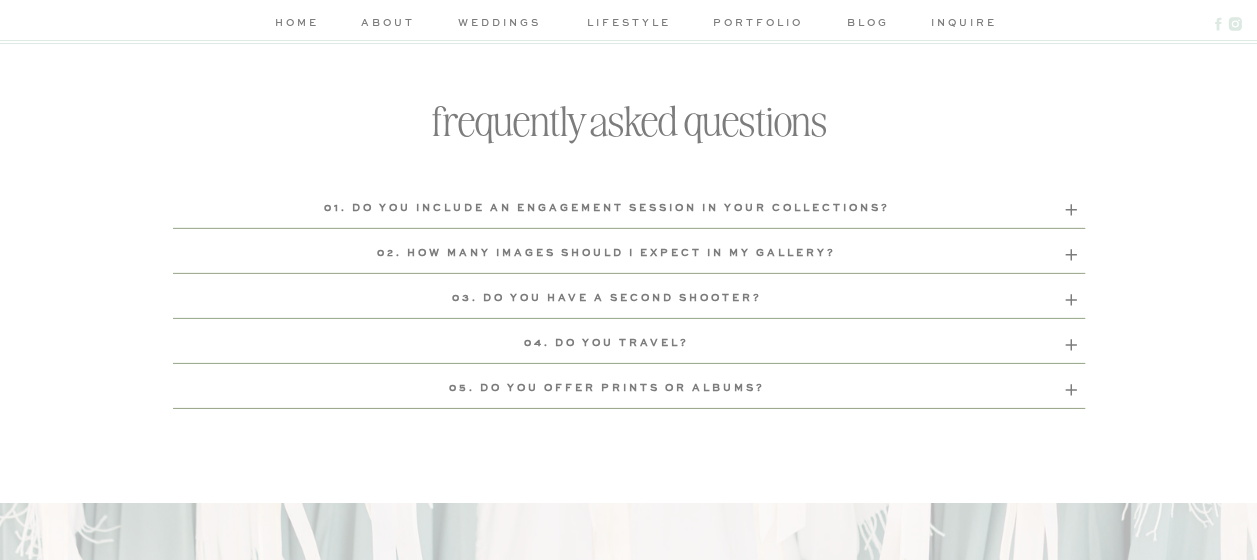 scroll, scrollTop: 6800, scrollLeft: 0, axis: vertical 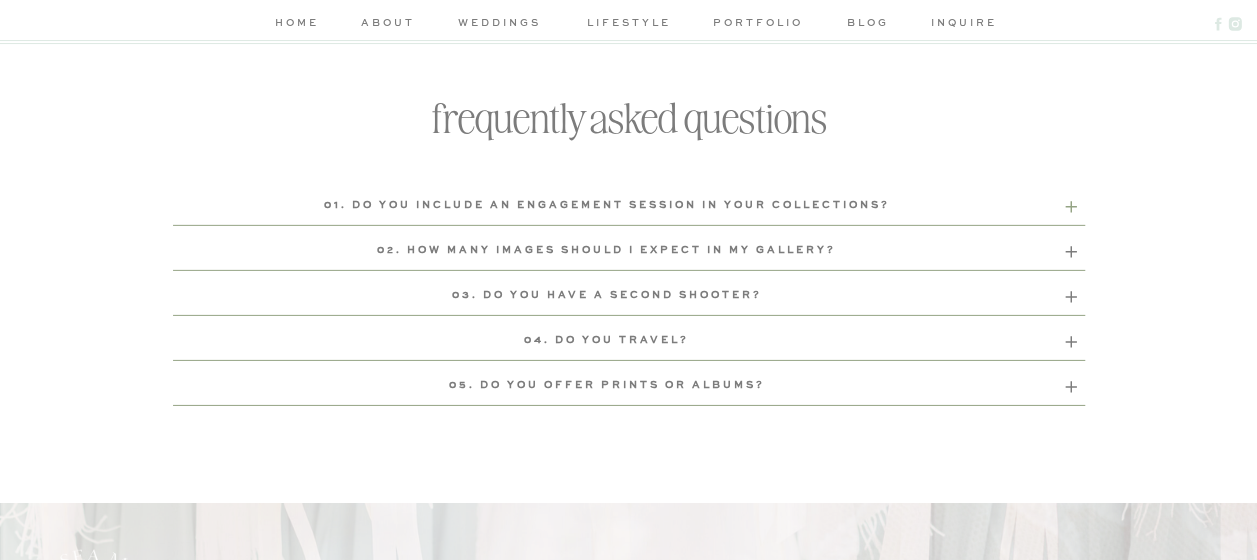 click 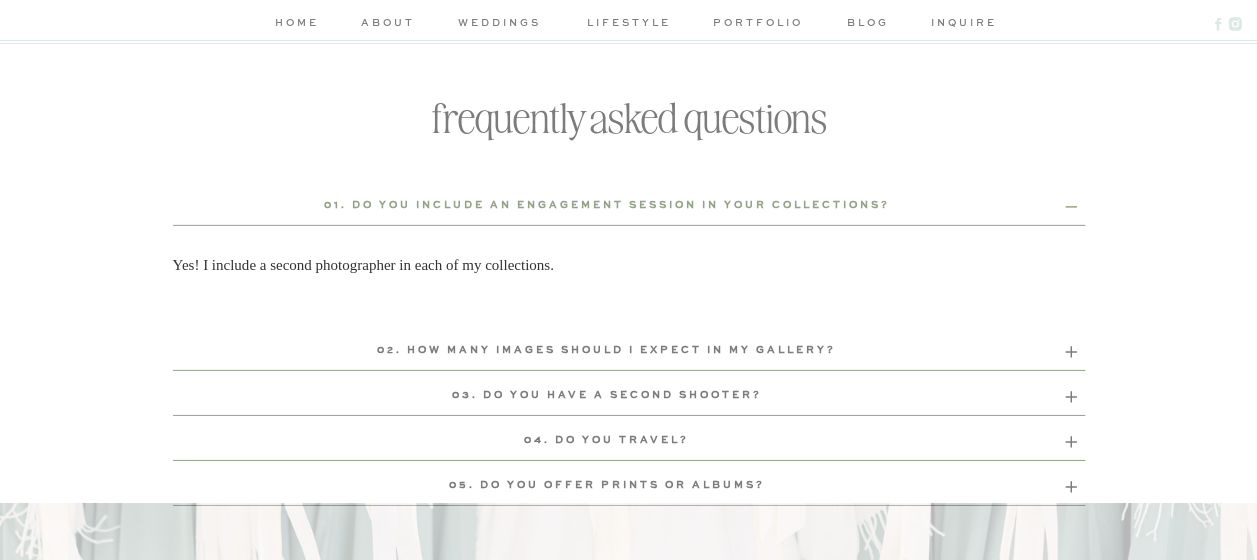 click 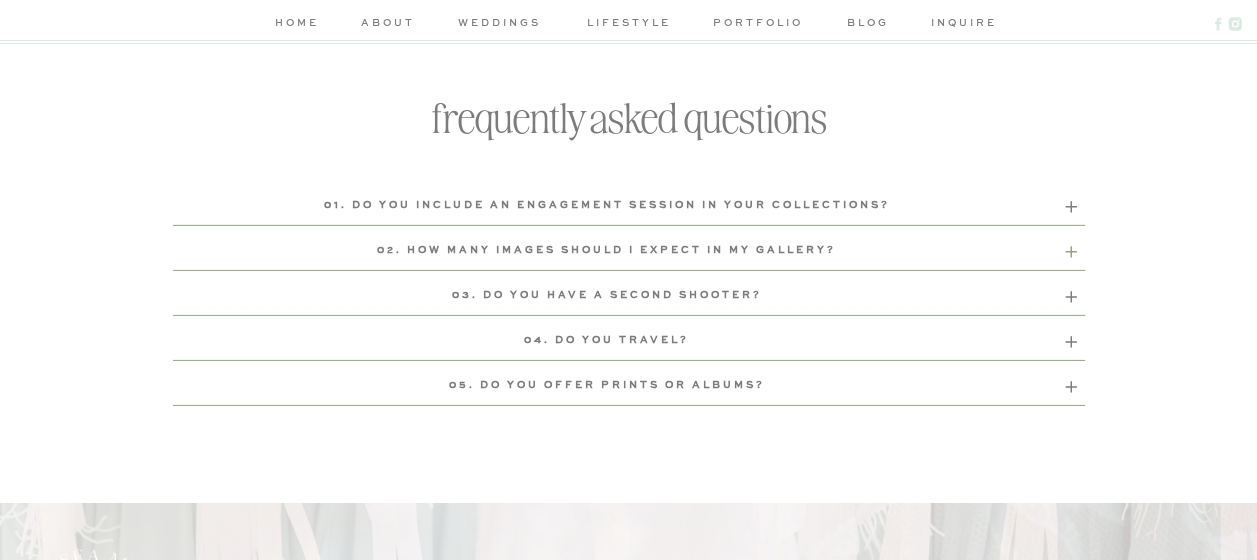 click 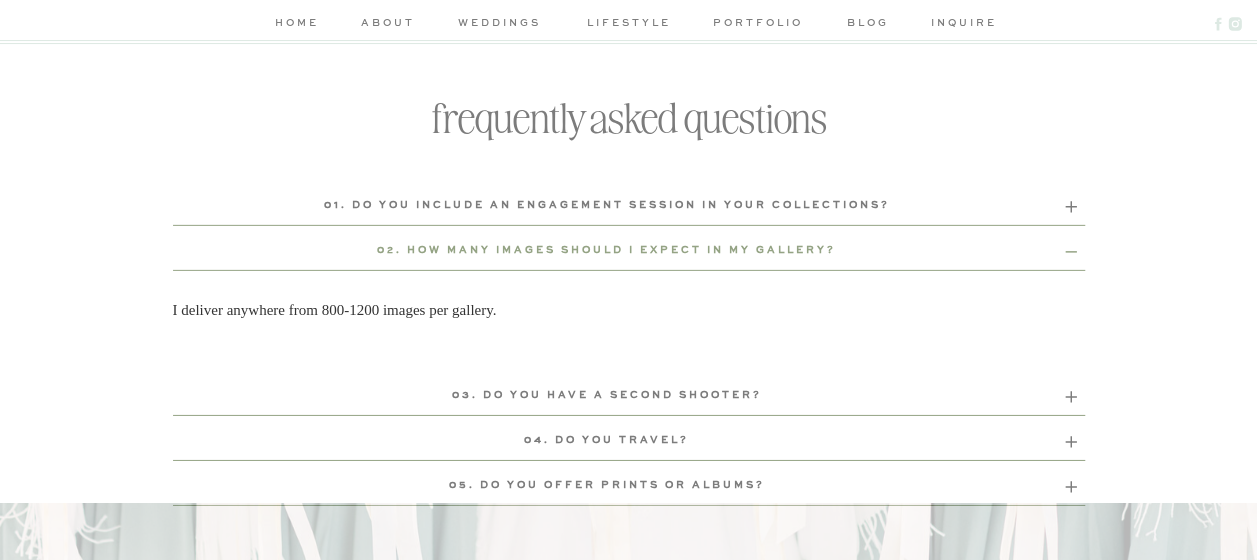 click 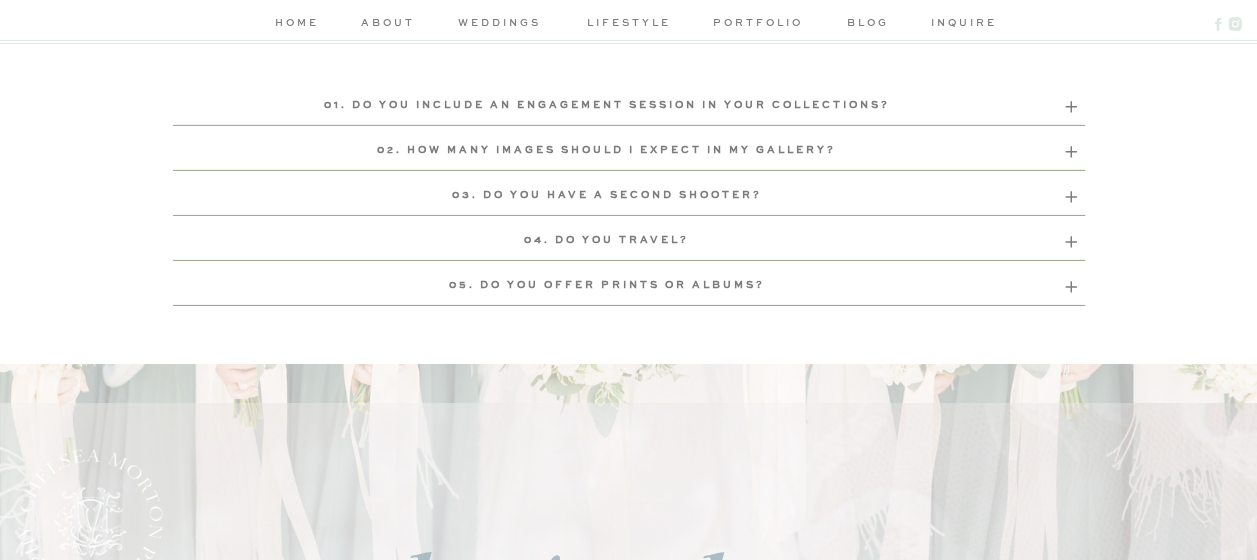 scroll, scrollTop: 7000, scrollLeft: 0, axis: vertical 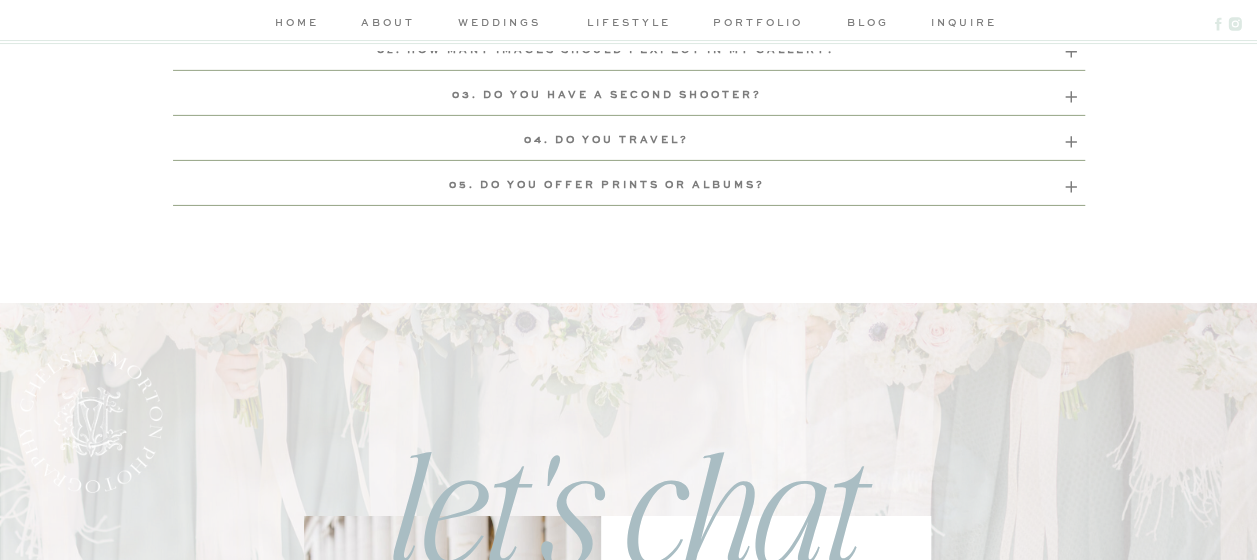 click on "home about weddings lifestyle portfolio blog inquire weddings engagements lifestyle Your love story is meant to be treasured birmingham alabama wedding photographer get in touch I know you are so excited to plan your dream wedding and a major step is choosing a wedding photographer to capture all those precious moments you have yet to experience. Choosing your photographer is arguably the most important step in planning your wedding because your photographer is your ally who walks alongside you throughout the whole day. I can tell you, not only am I an ally, but I am also an advocate, friend, and cheerleader for your marriage. It's time to plan the best party of your life estd 2016 Hi, i'm chelsea The art of photography is capturing incredible moments Passion Driven Purpose Photography is not just a profession for me; it is a lifelong passion. From the technical aspects to the artistic expression, I find joy in every part of the process. kindness trumps all Professional with a personal touch Ashley S, 2024" at bounding box center (628, -2474) 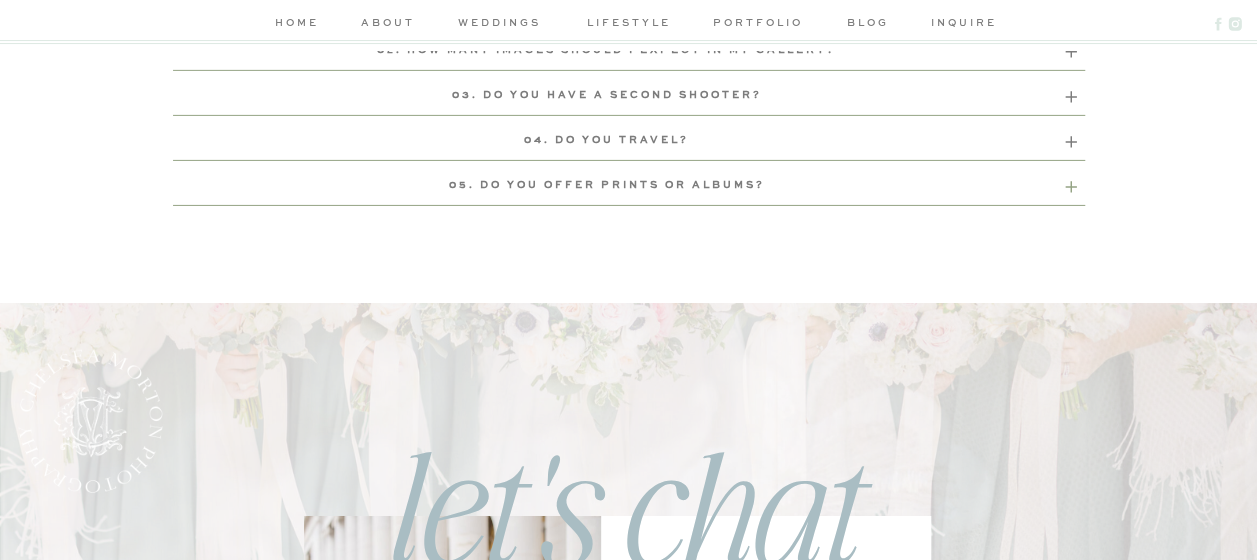 click 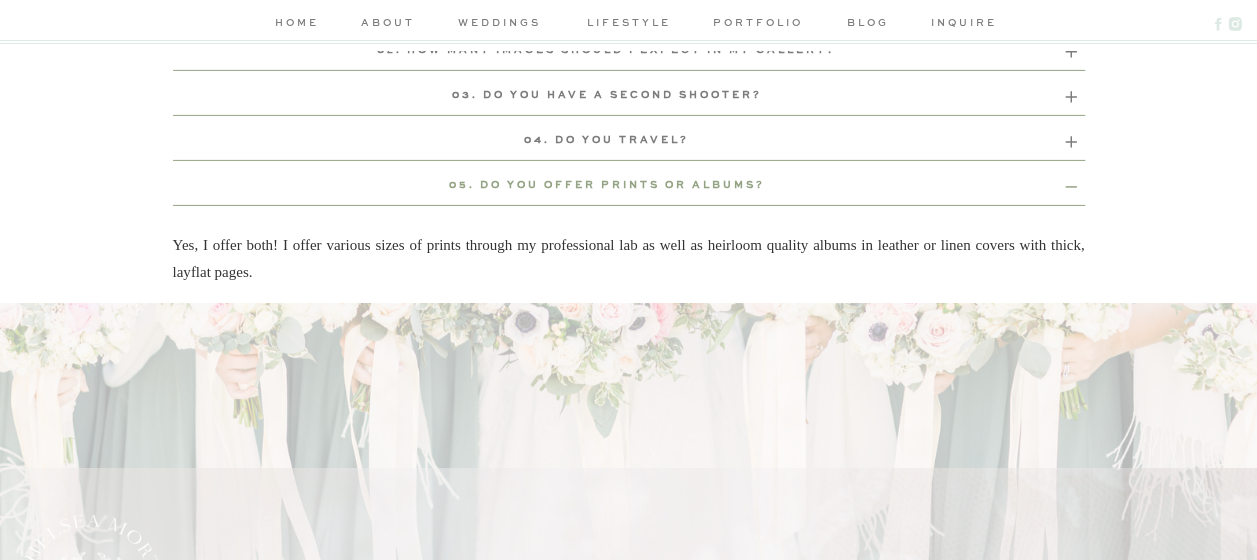 click 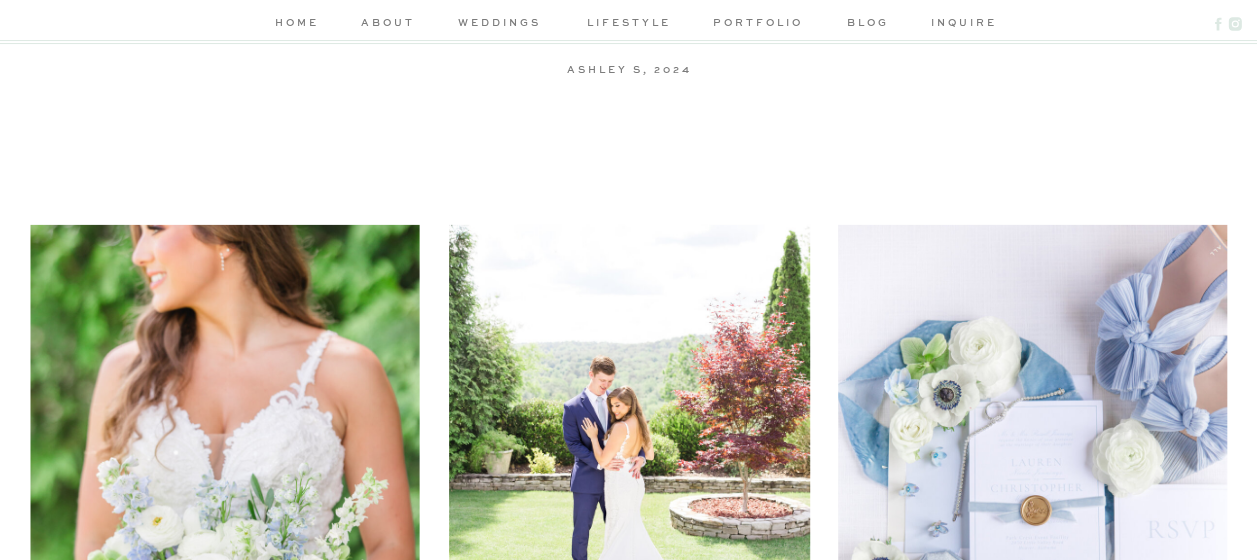 scroll, scrollTop: 3093, scrollLeft: 0, axis: vertical 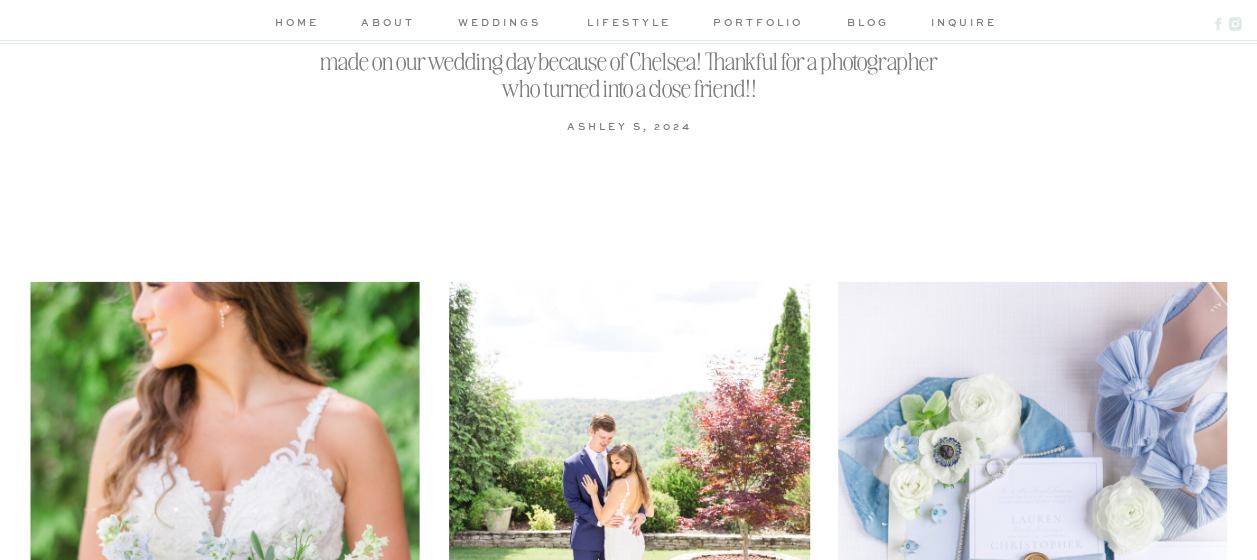 click on "weddings" at bounding box center [499, 24] 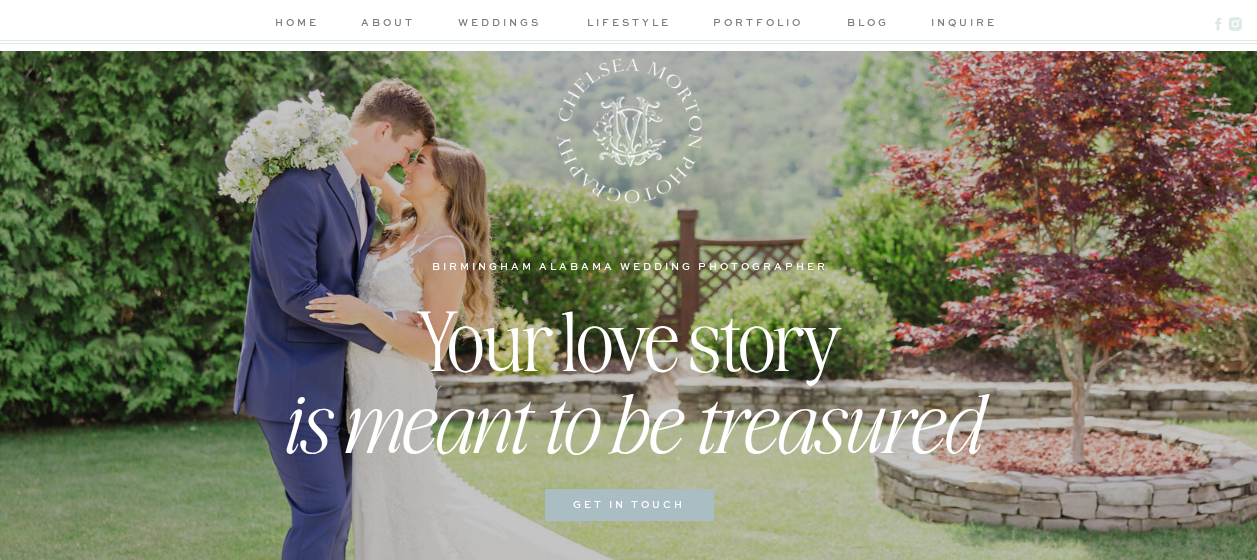 scroll, scrollTop: 0, scrollLeft: 0, axis: both 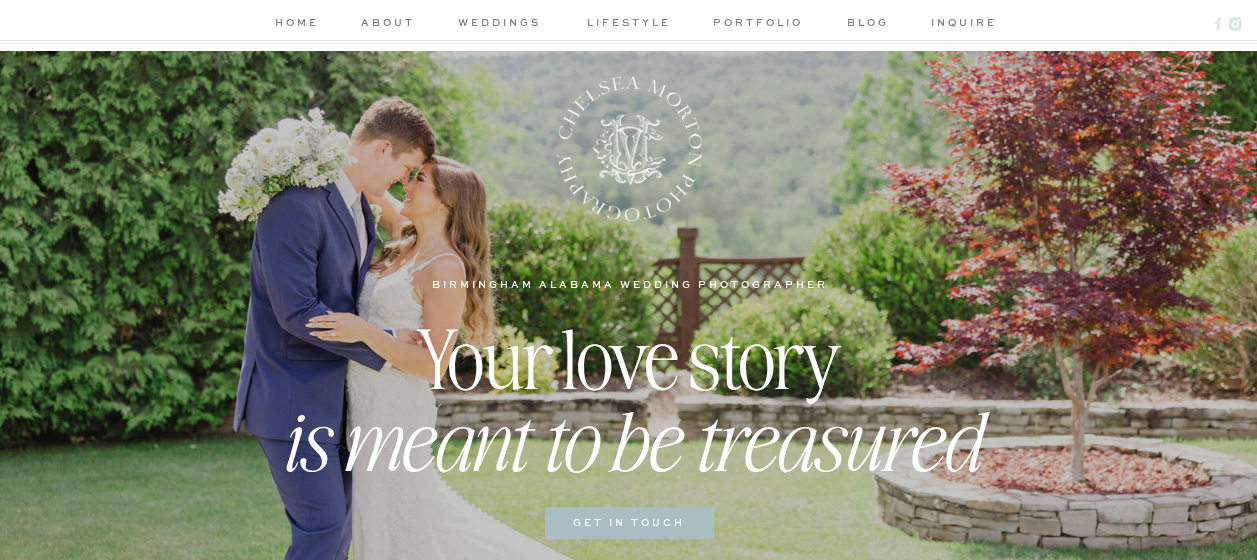 click on "get in touch" at bounding box center [629, 523] 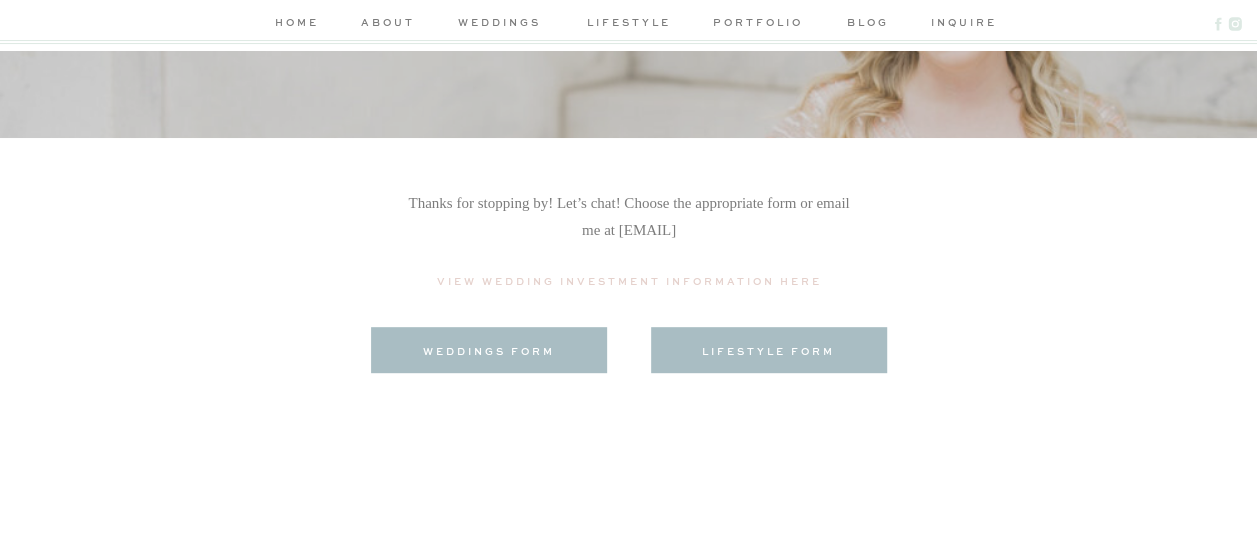 scroll, scrollTop: 400, scrollLeft: 0, axis: vertical 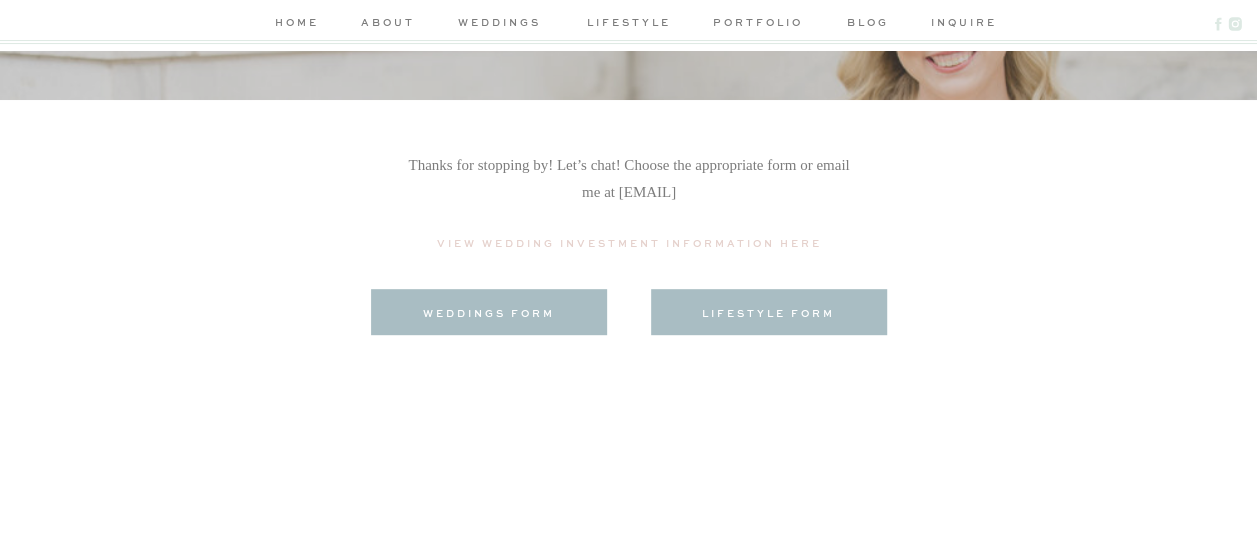drag, startPoint x: 811, startPoint y: 187, endPoint x: 534, endPoint y: 200, distance: 277.3049 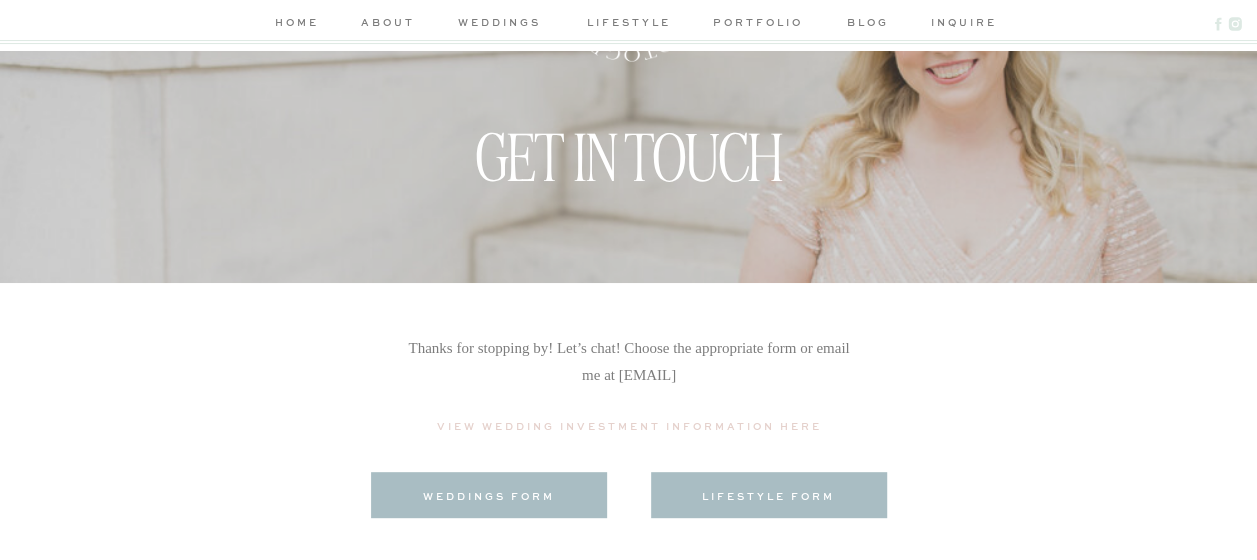 scroll, scrollTop: 0, scrollLeft: 0, axis: both 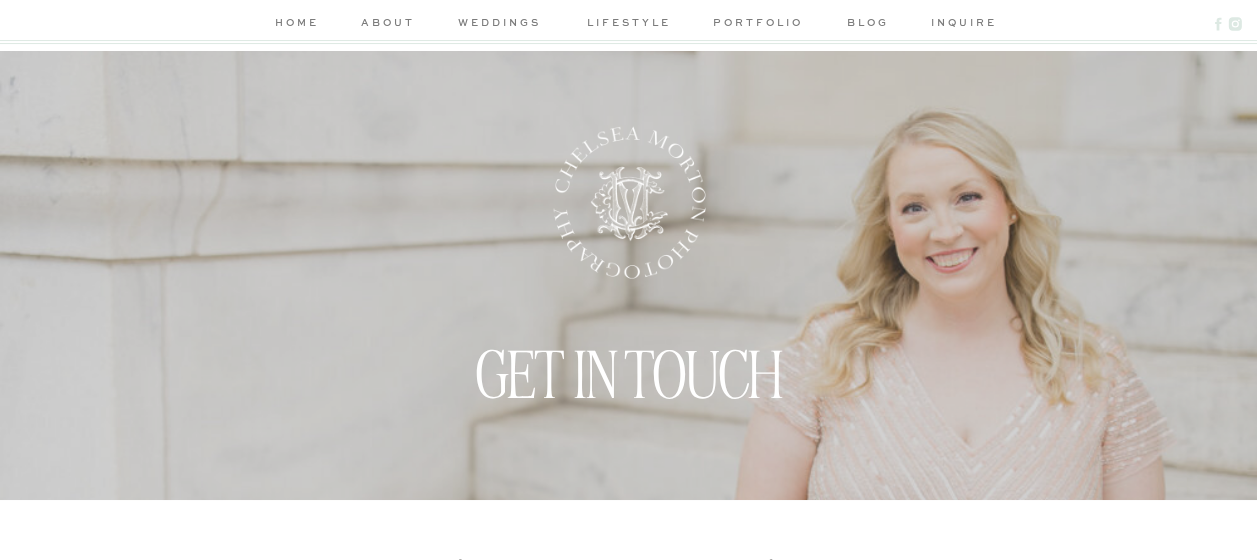 click on "weddings" at bounding box center [499, 24] 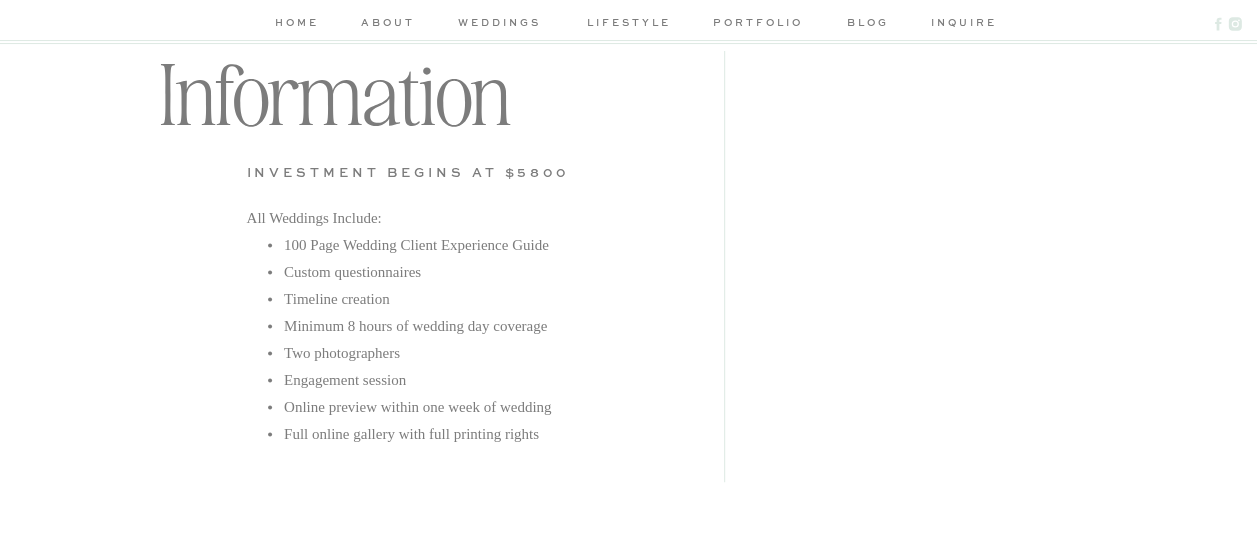 scroll, scrollTop: 5600, scrollLeft: 0, axis: vertical 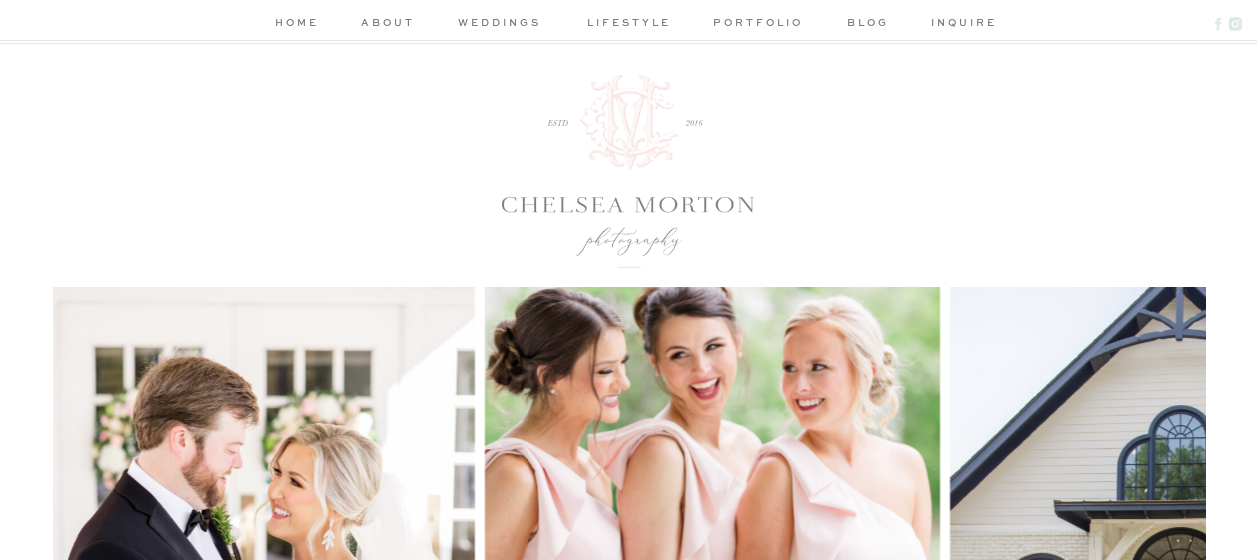click on "weddings" at bounding box center (499, 24) 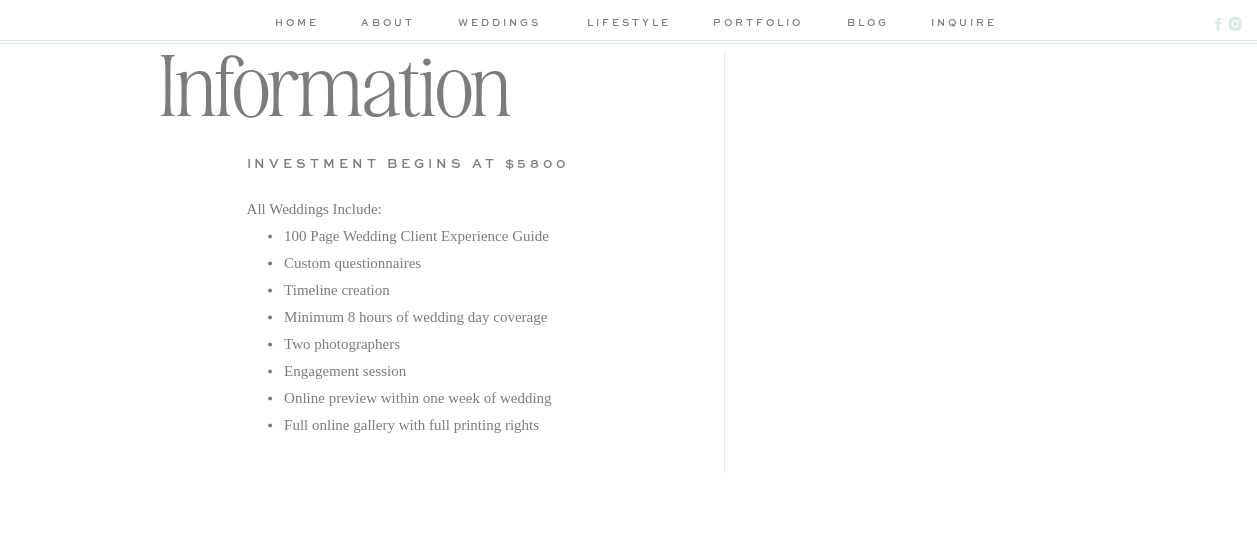scroll, scrollTop: 5600, scrollLeft: 0, axis: vertical 